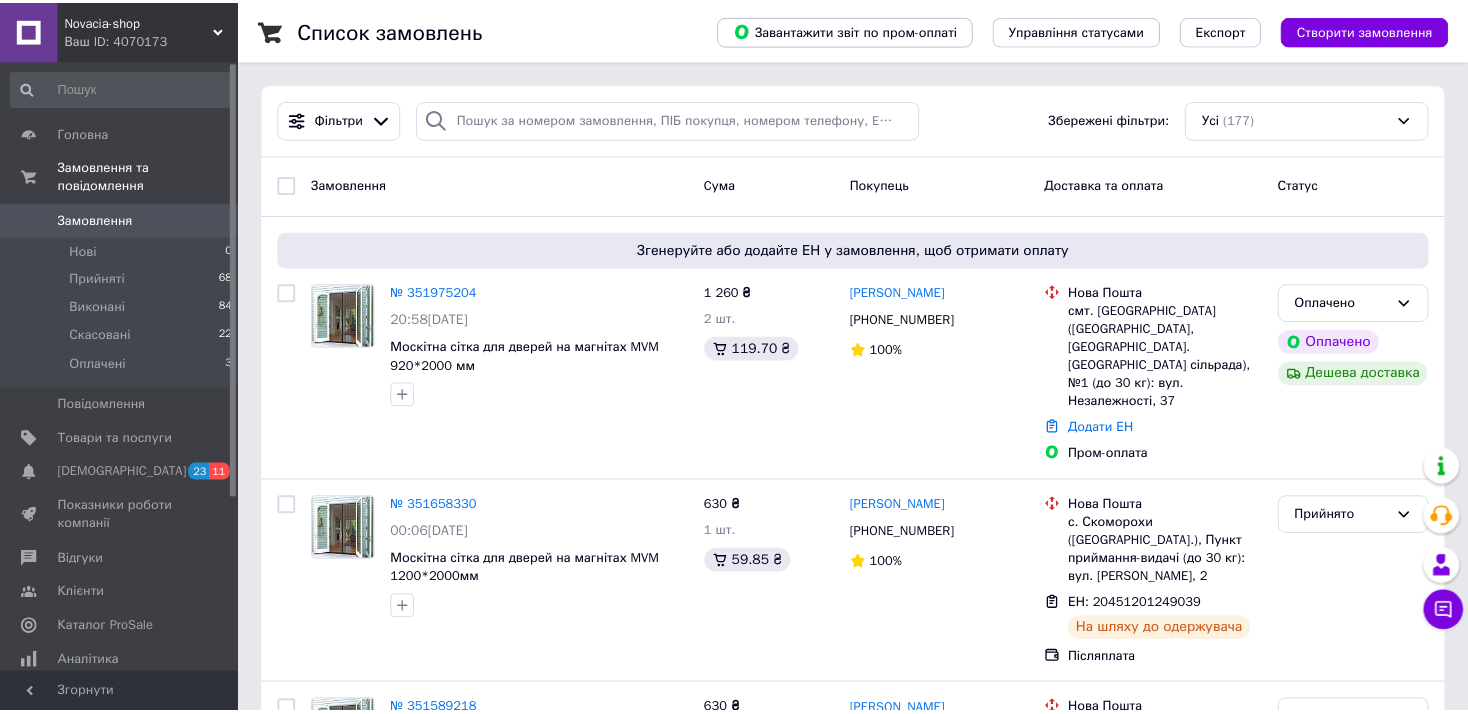 scroll, scrollTop: 133, scrollLeft: 0, axis: vertical 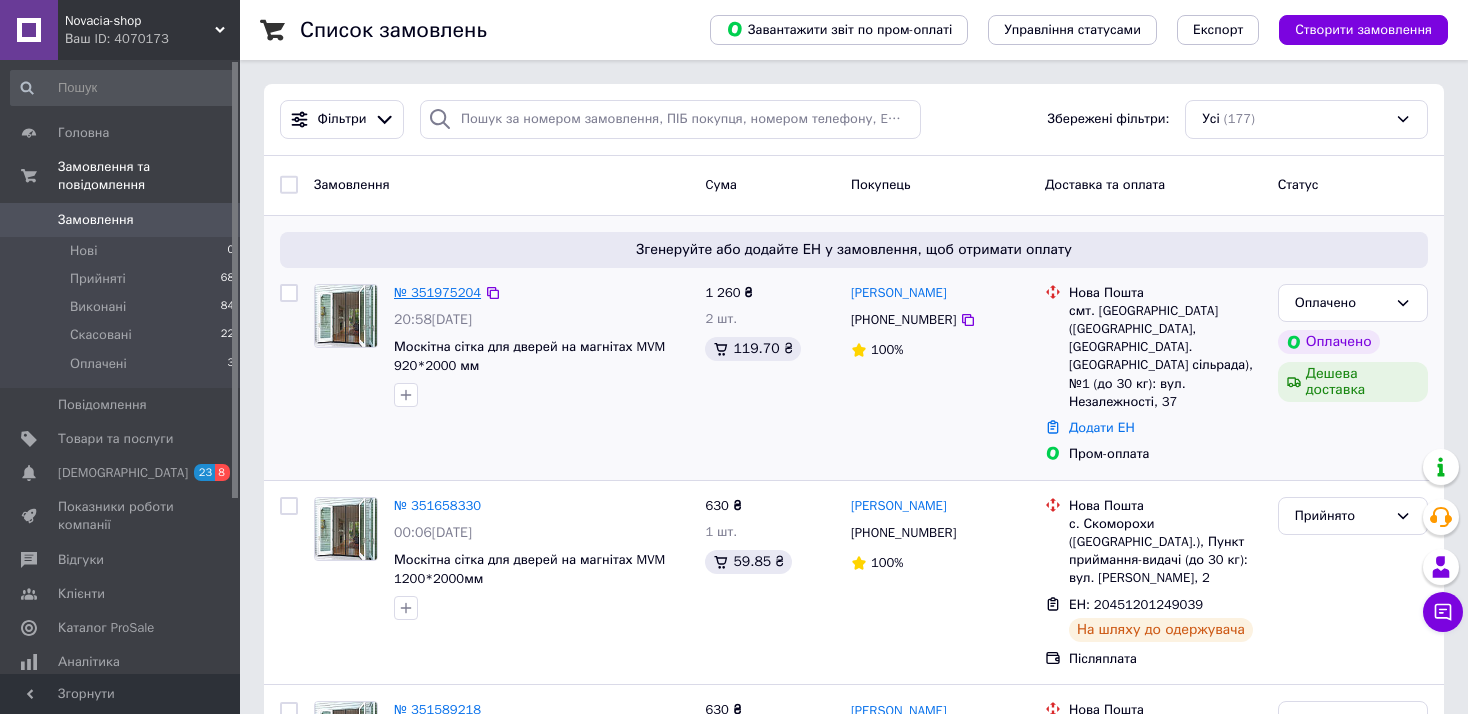 click on "№ 351975204" at bounding box center [437, 292] 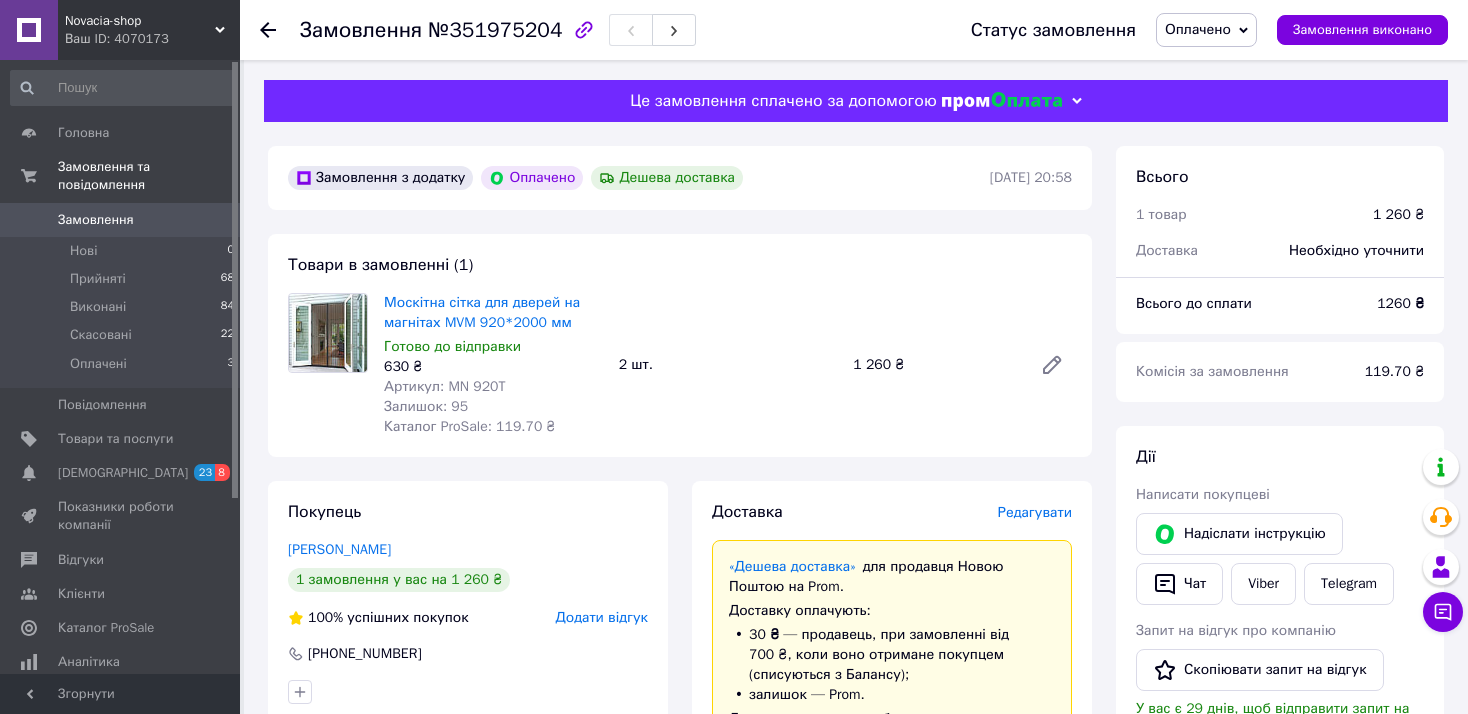 click on "Редагувати" at bounding box center [1035, 512] 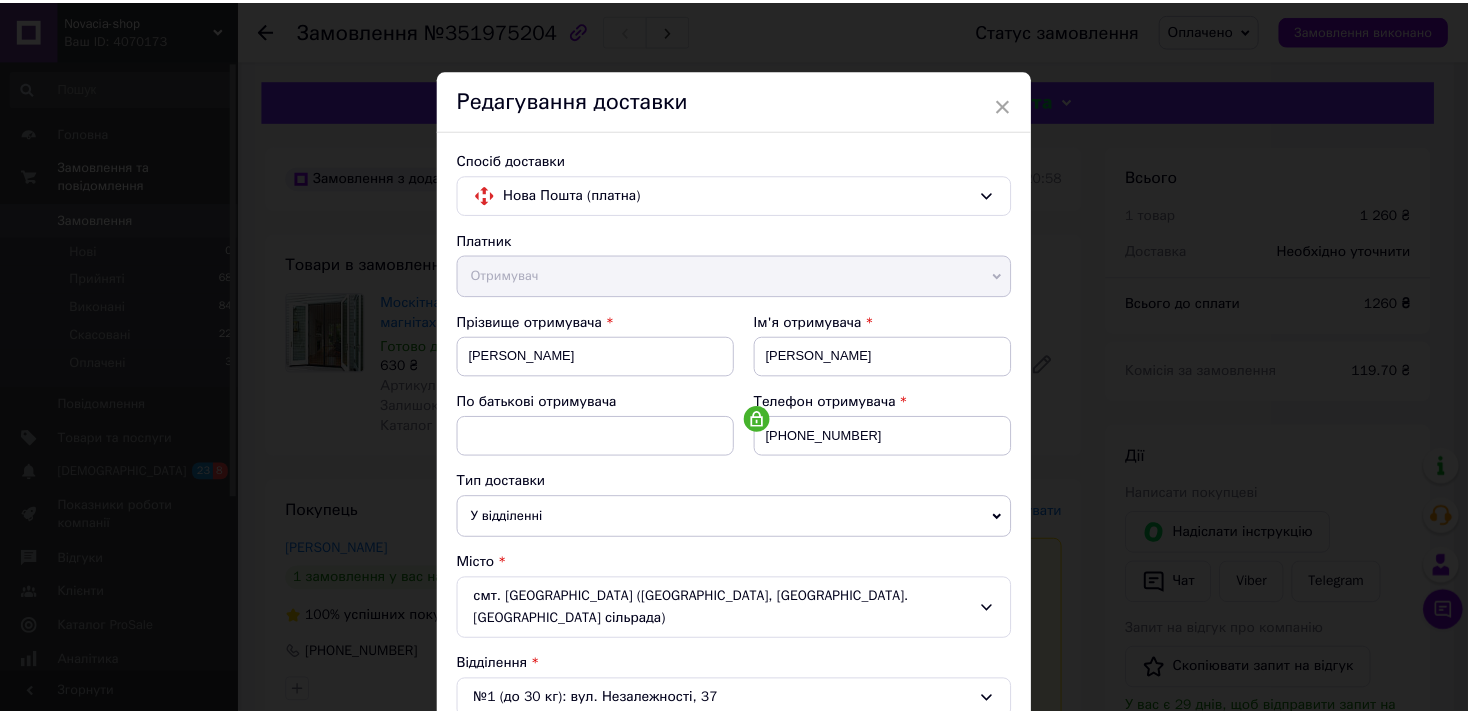 scroll, scrollTop: 533, scrollLeft: 0, axis: vertical 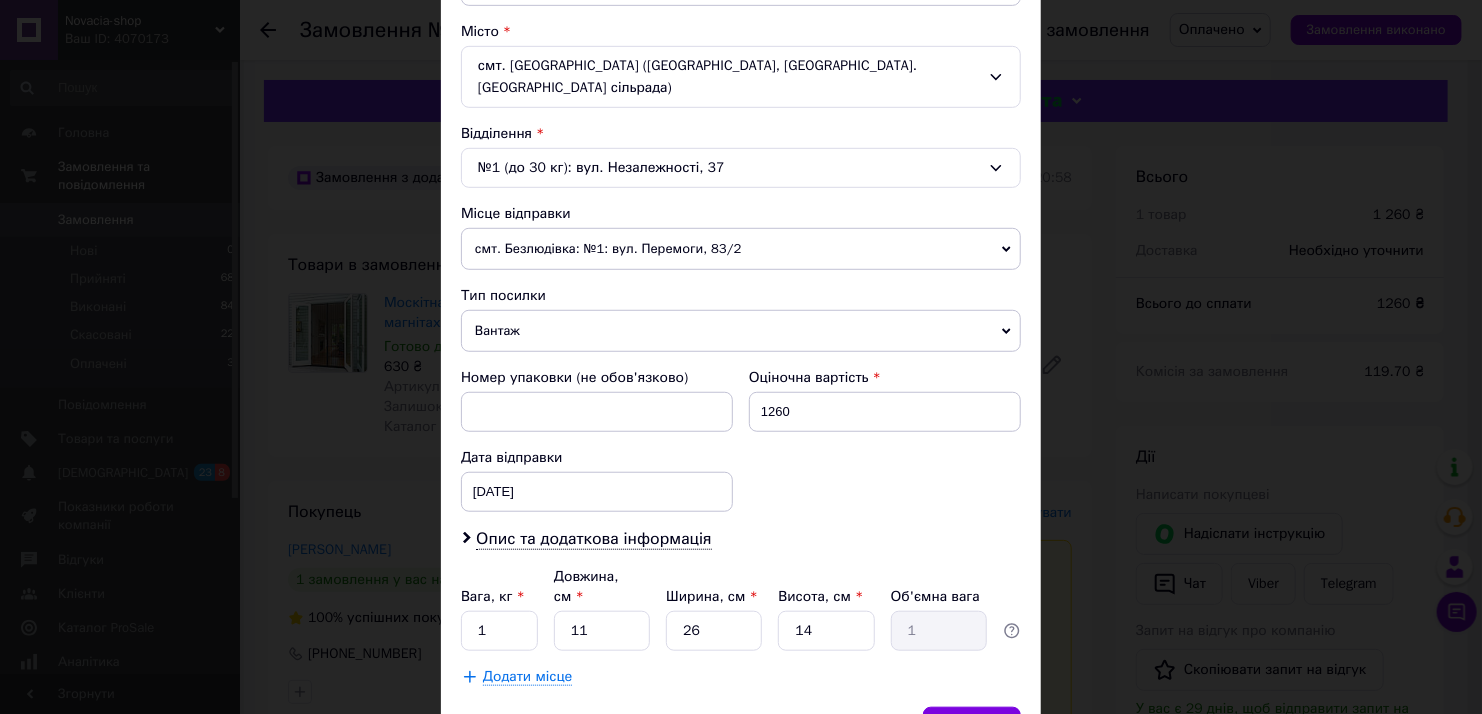 click on "смт. Безлюдівка: №1: вул. Перемоги, 83/2" at bounding box center [741, 249] 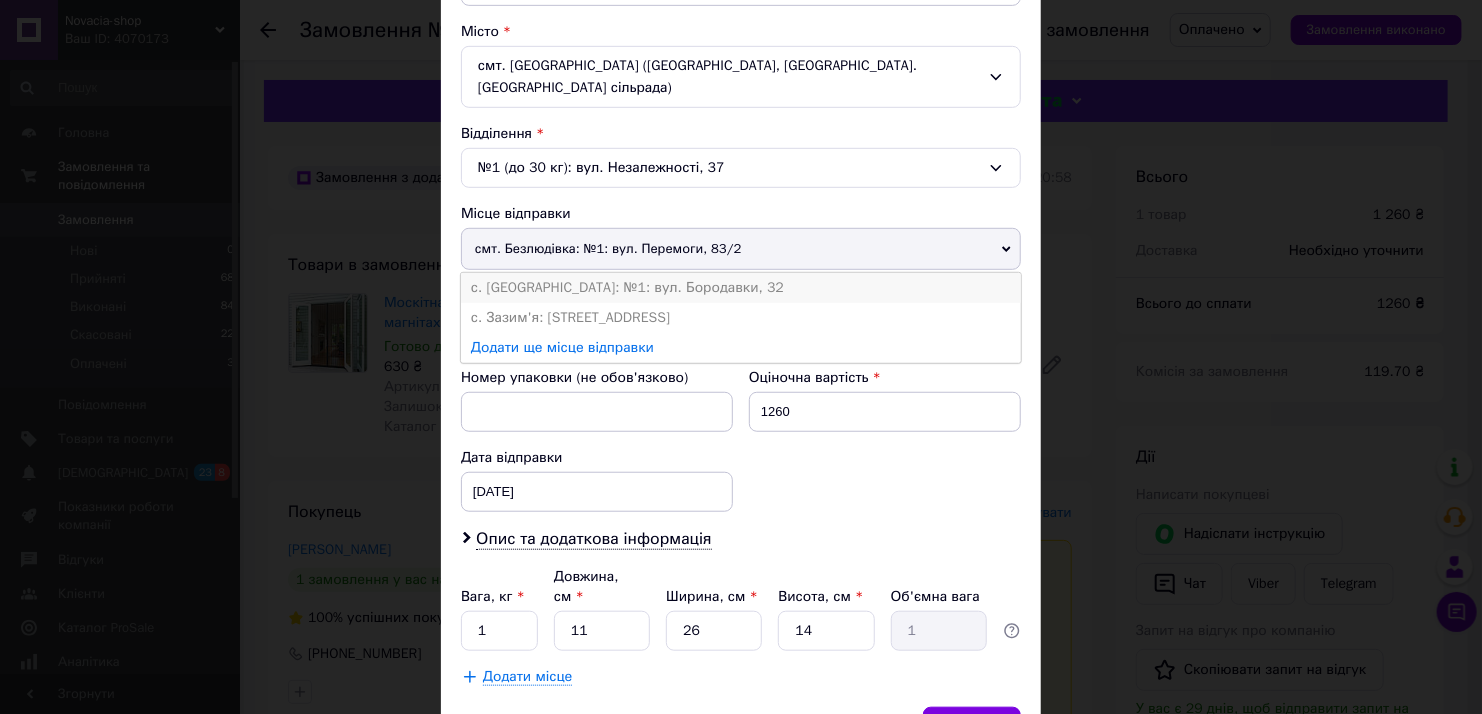 click on "с. Гореничі: №1: вул. Бородавки, 32" at bounding box center [741, 288] 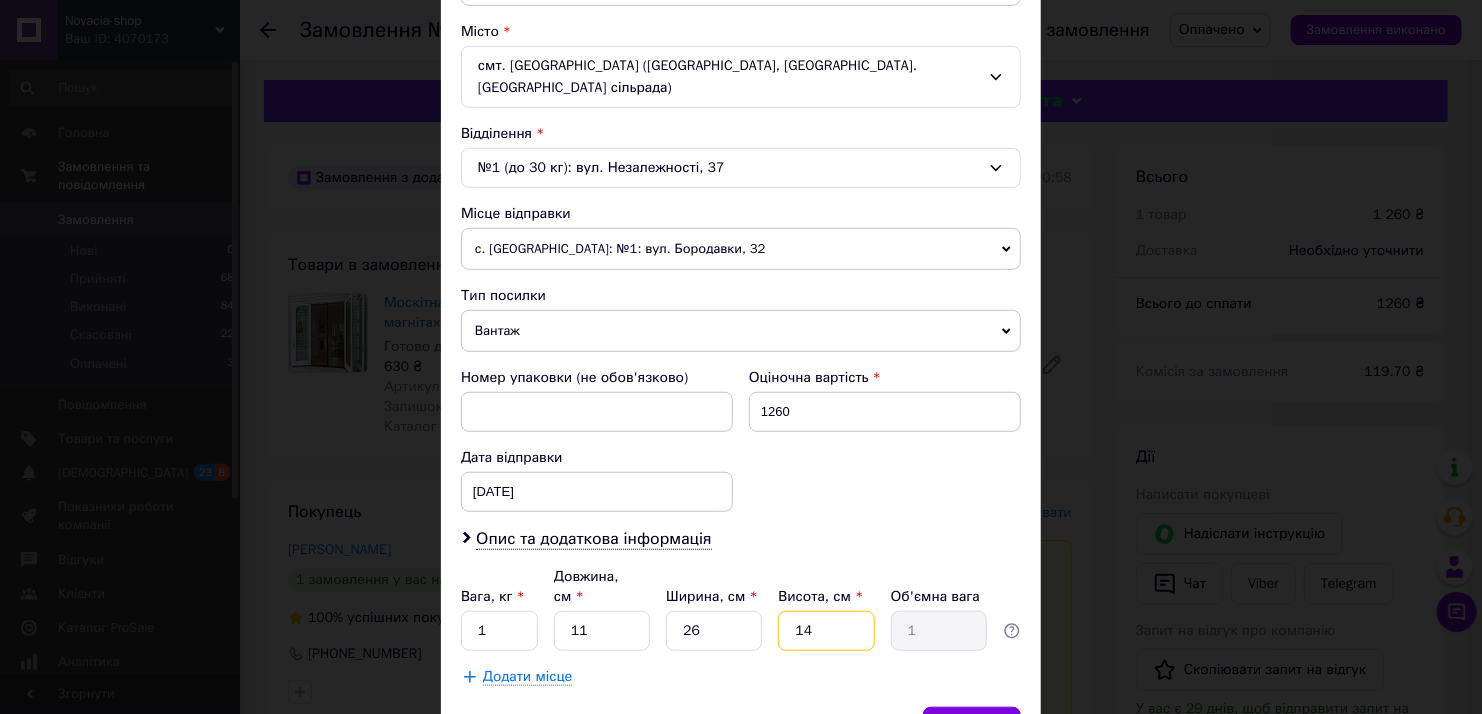click on "14" at bounding box center [826, 631] 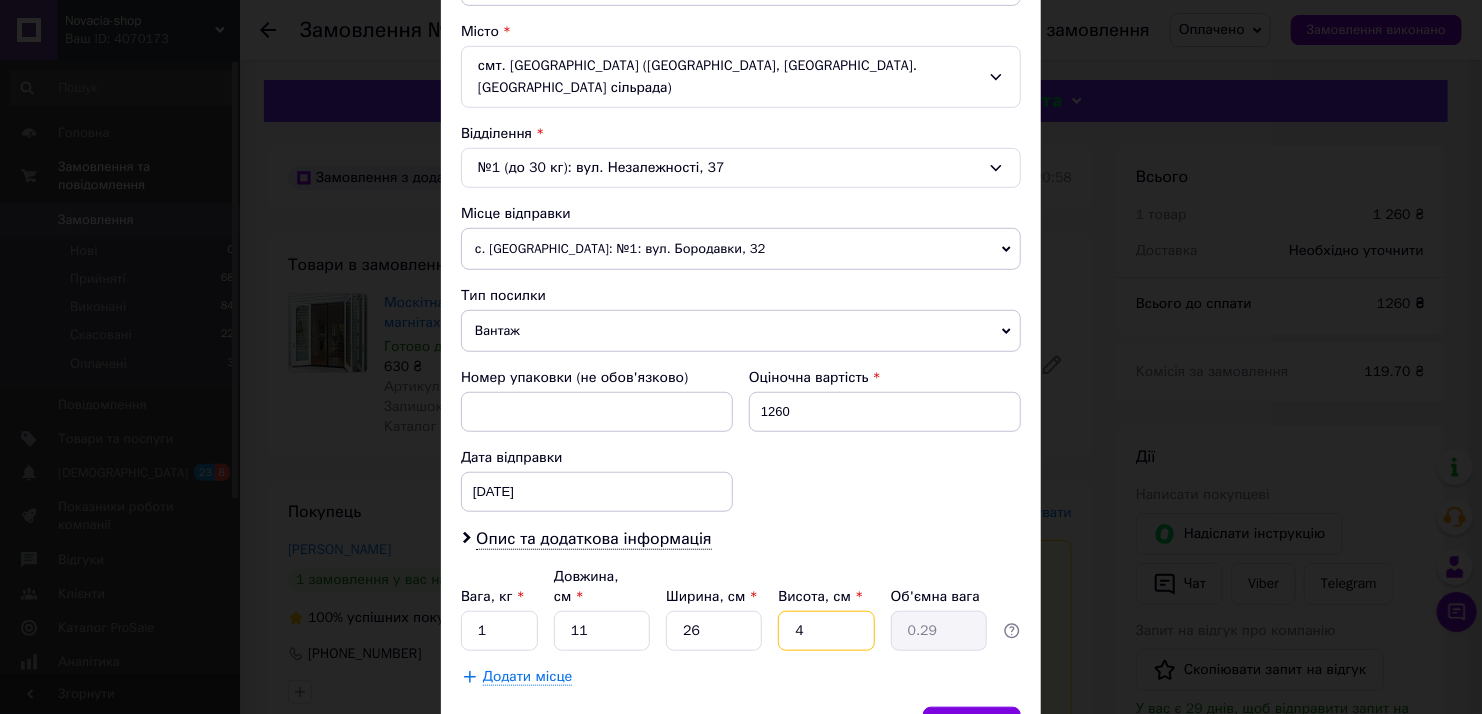 type on "4" 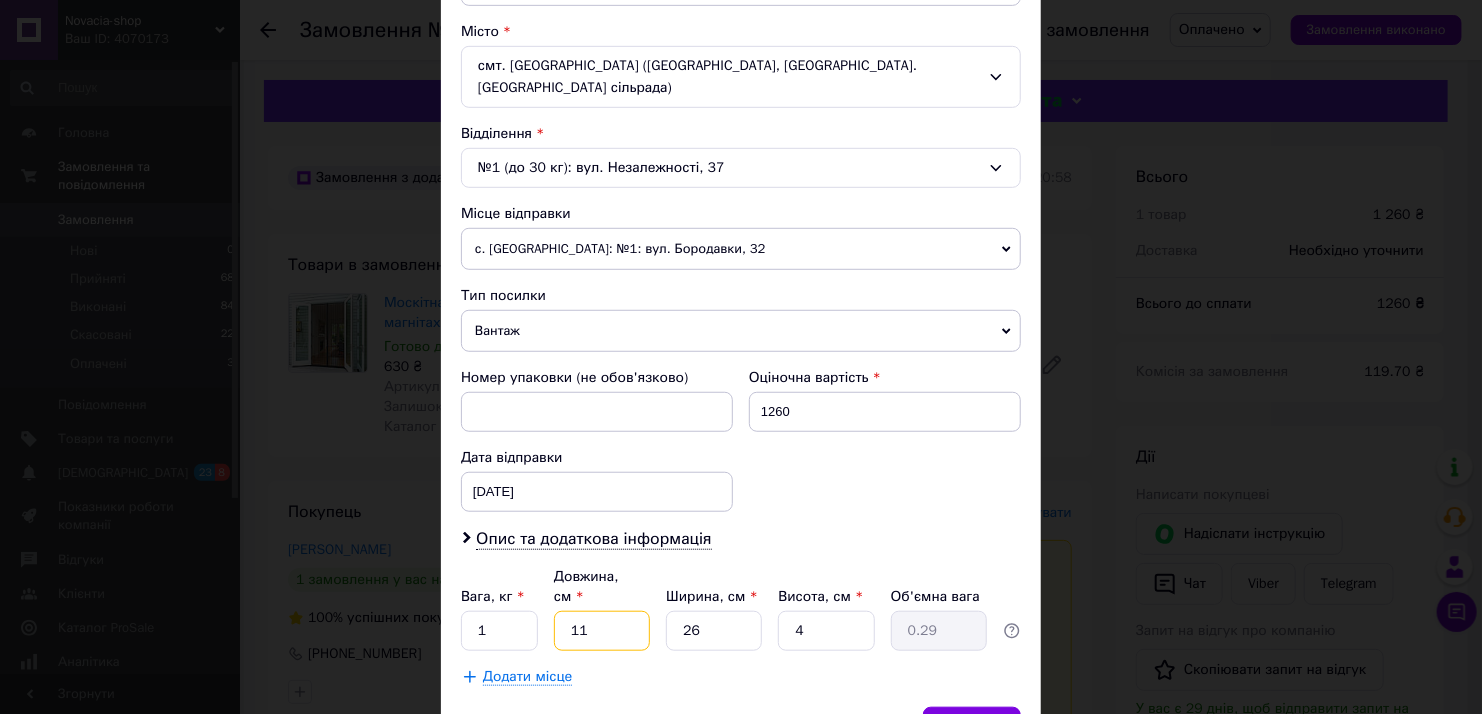 drag, startPoint x: 567, startPoint y: 578, endPoint x: 592, endPoint y: 580, distance: 25.079872 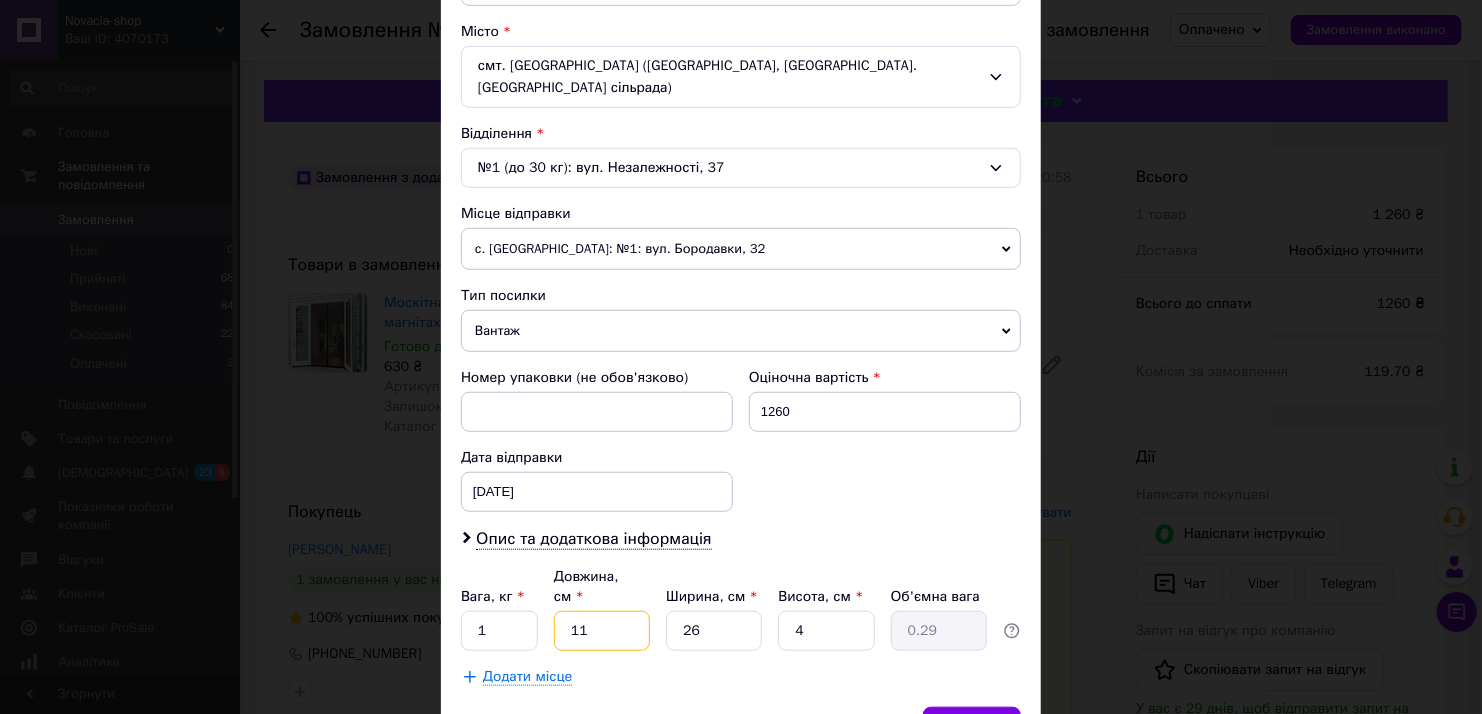 type on "3" 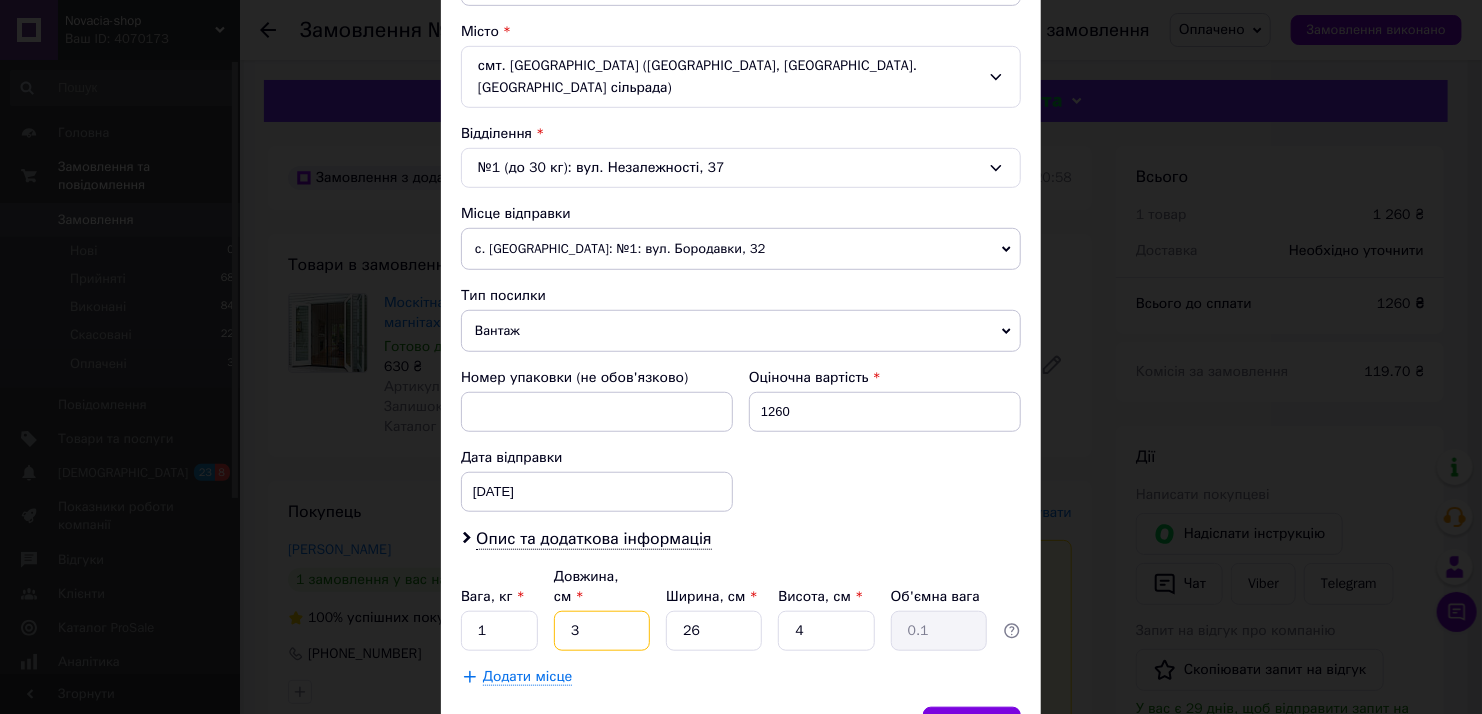 type on "30" 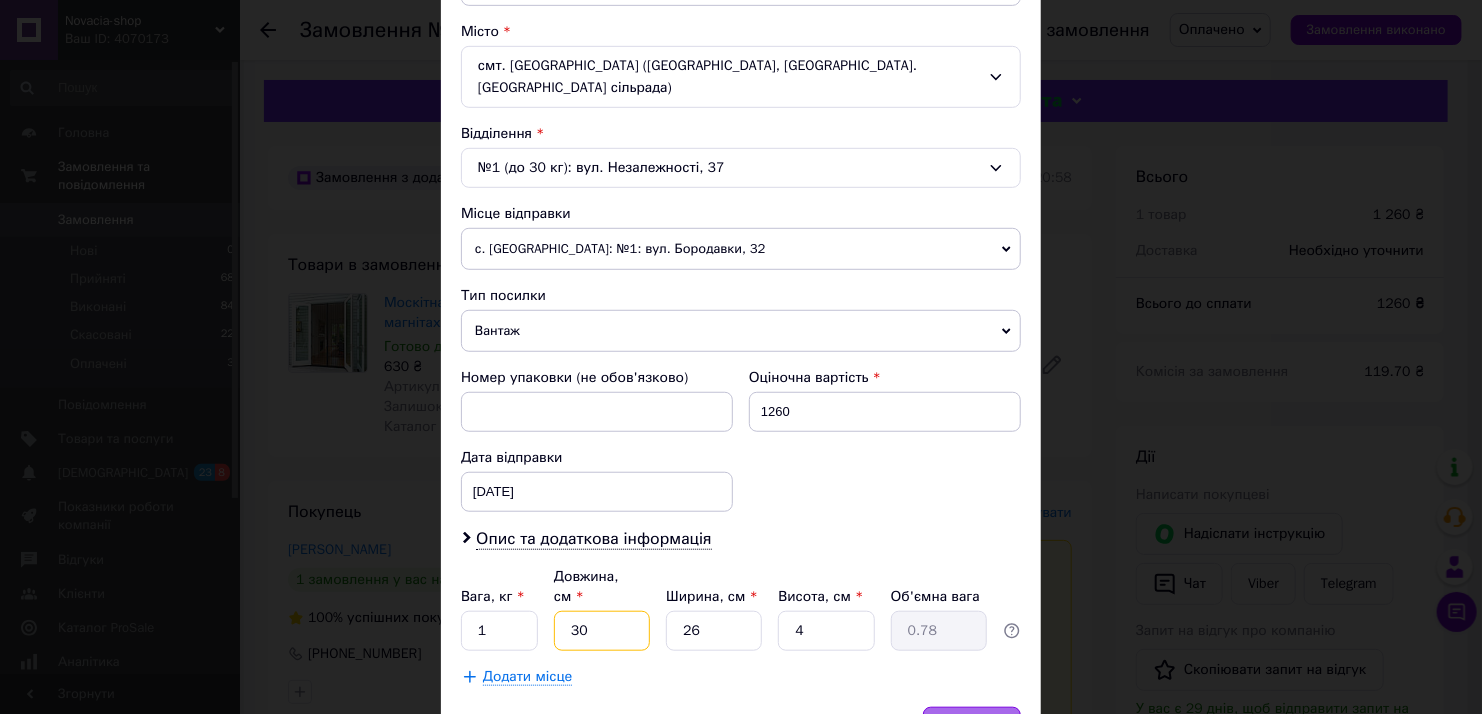 type on "30" 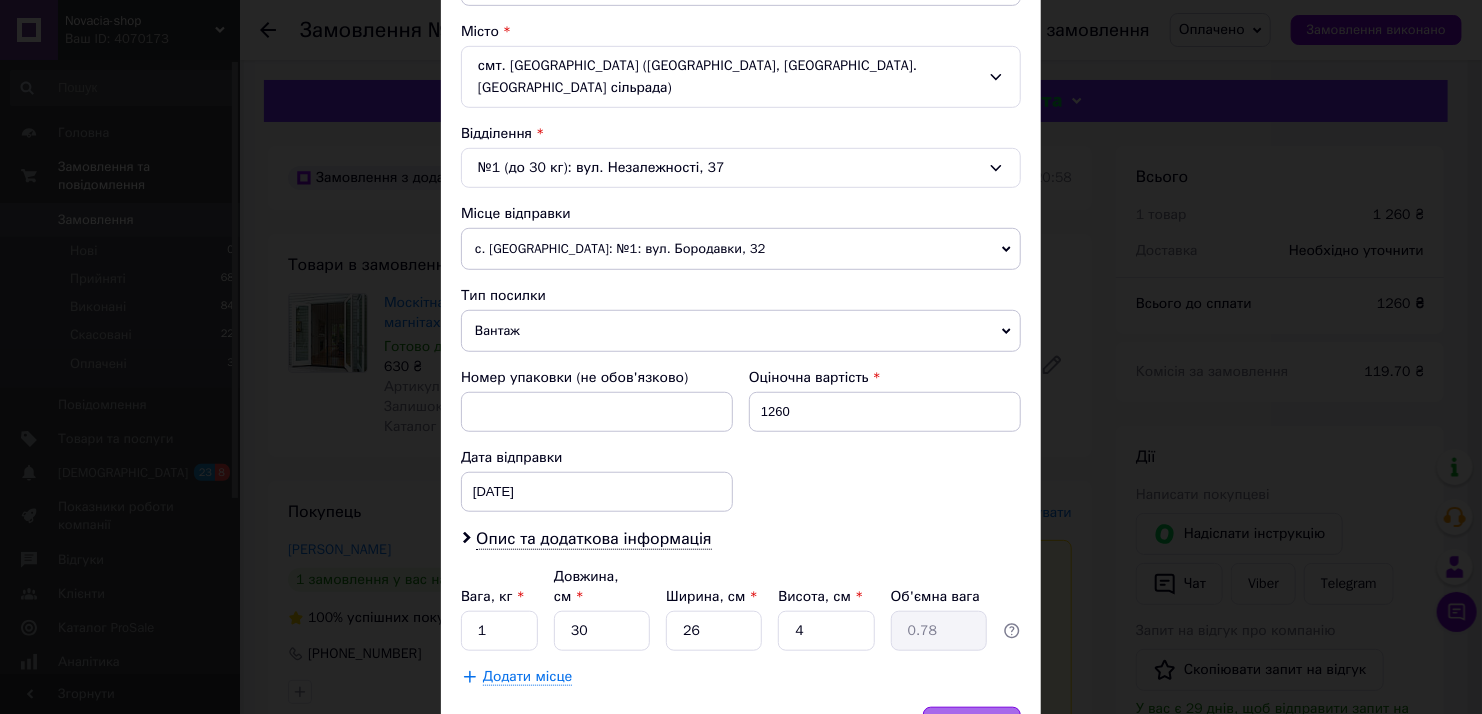 click on "Зберегти" at bounding box center [972, 727] 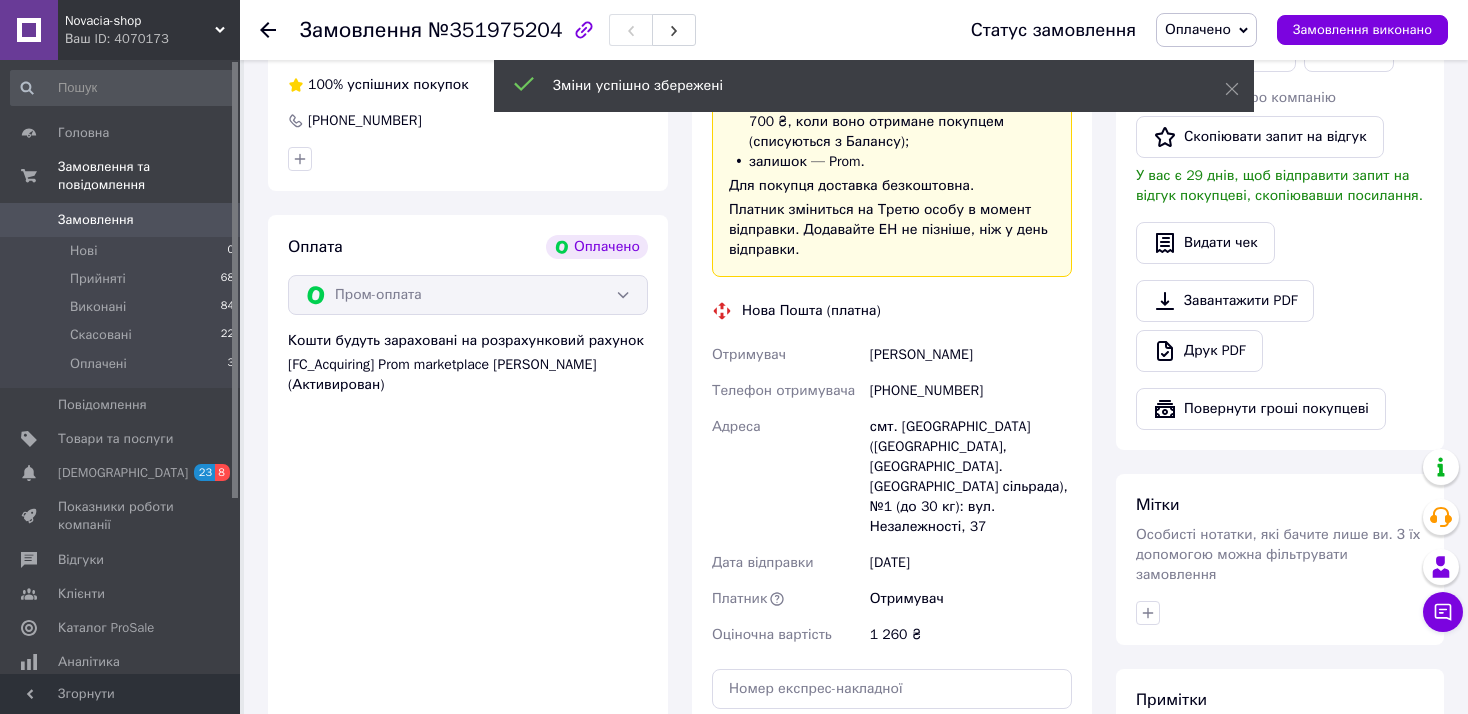 scroll, scrollTop: 800, scrollLeft: 0, axis: vertical 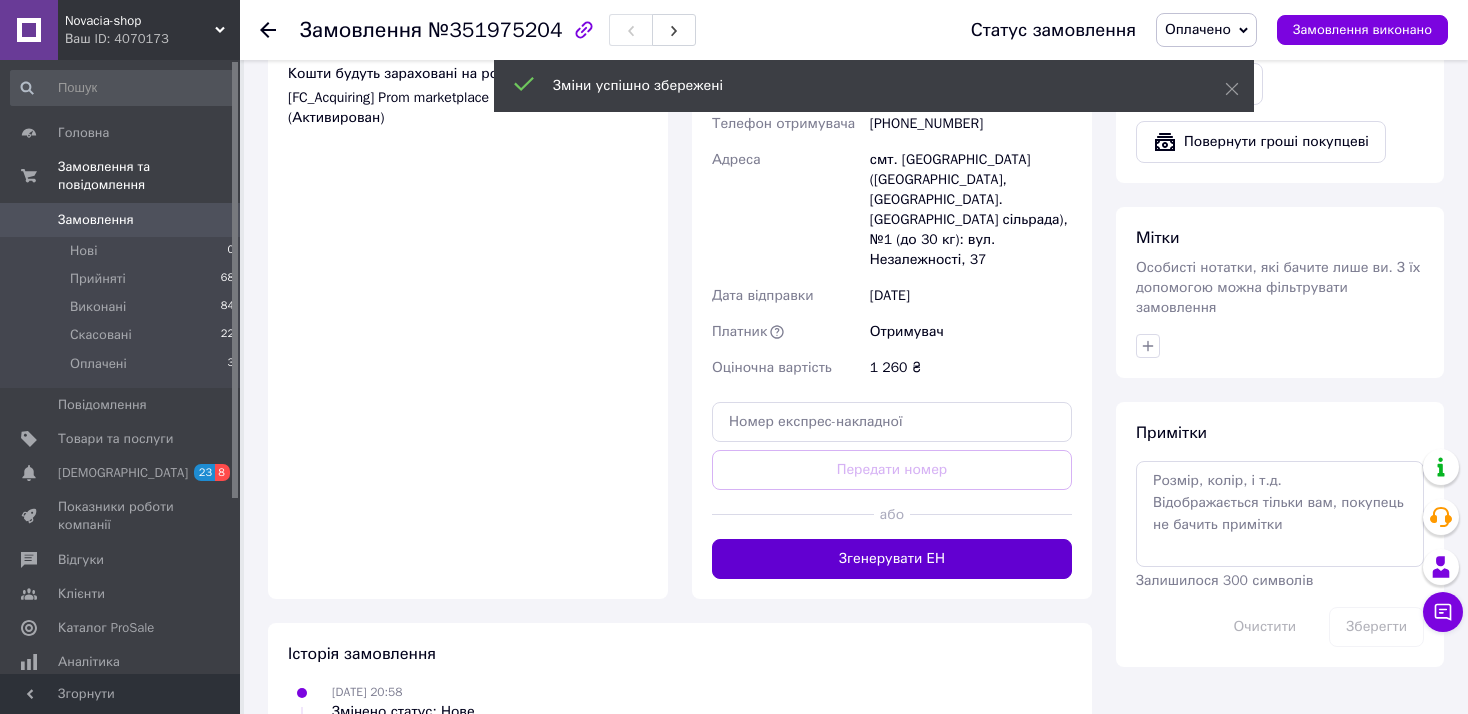 click on "Згенерувати ЕН" at bounding box center (892, 559) 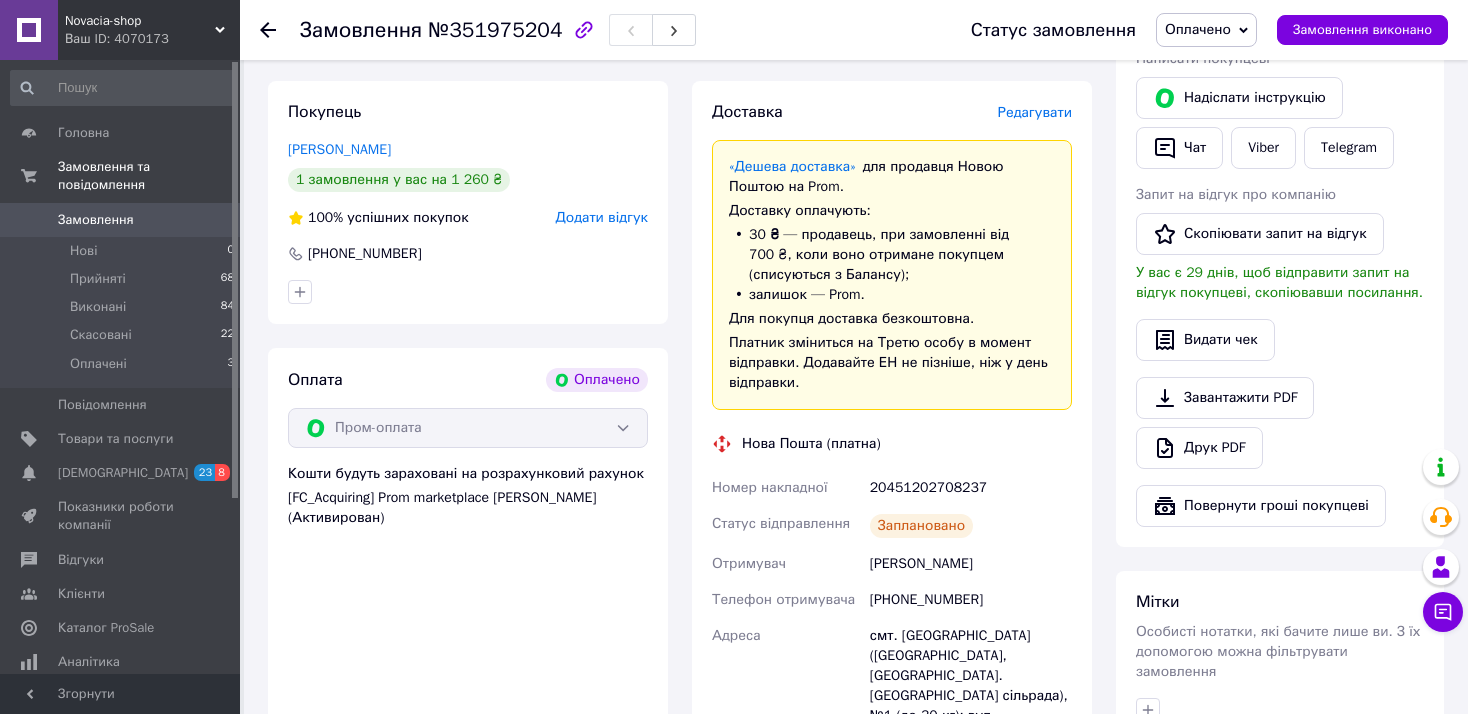 scroll, scrollTop: 266, scrollLeft: 0, axis: vertical 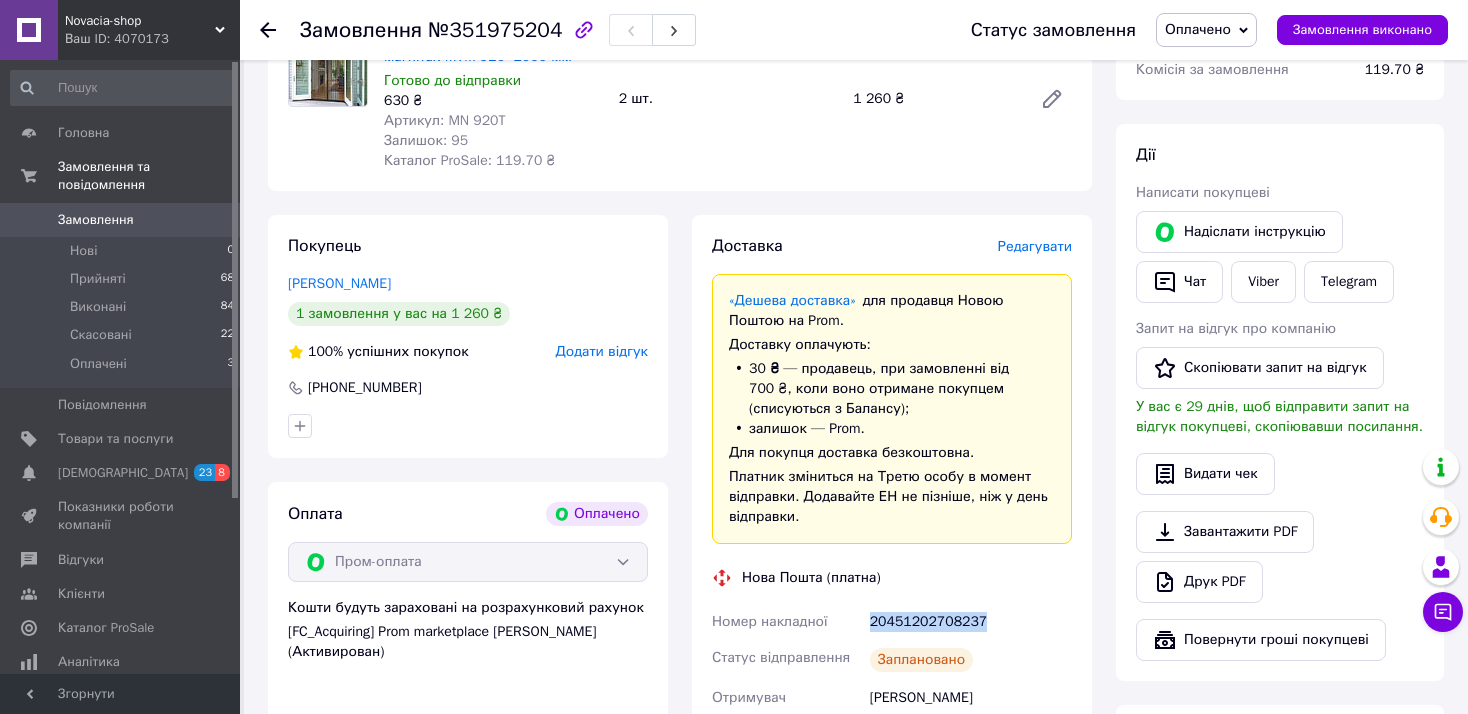drag, startPoint x: 1027, startPoint y: 627, endPoint x: 858, endPoint y: 623, distance: 169.04733 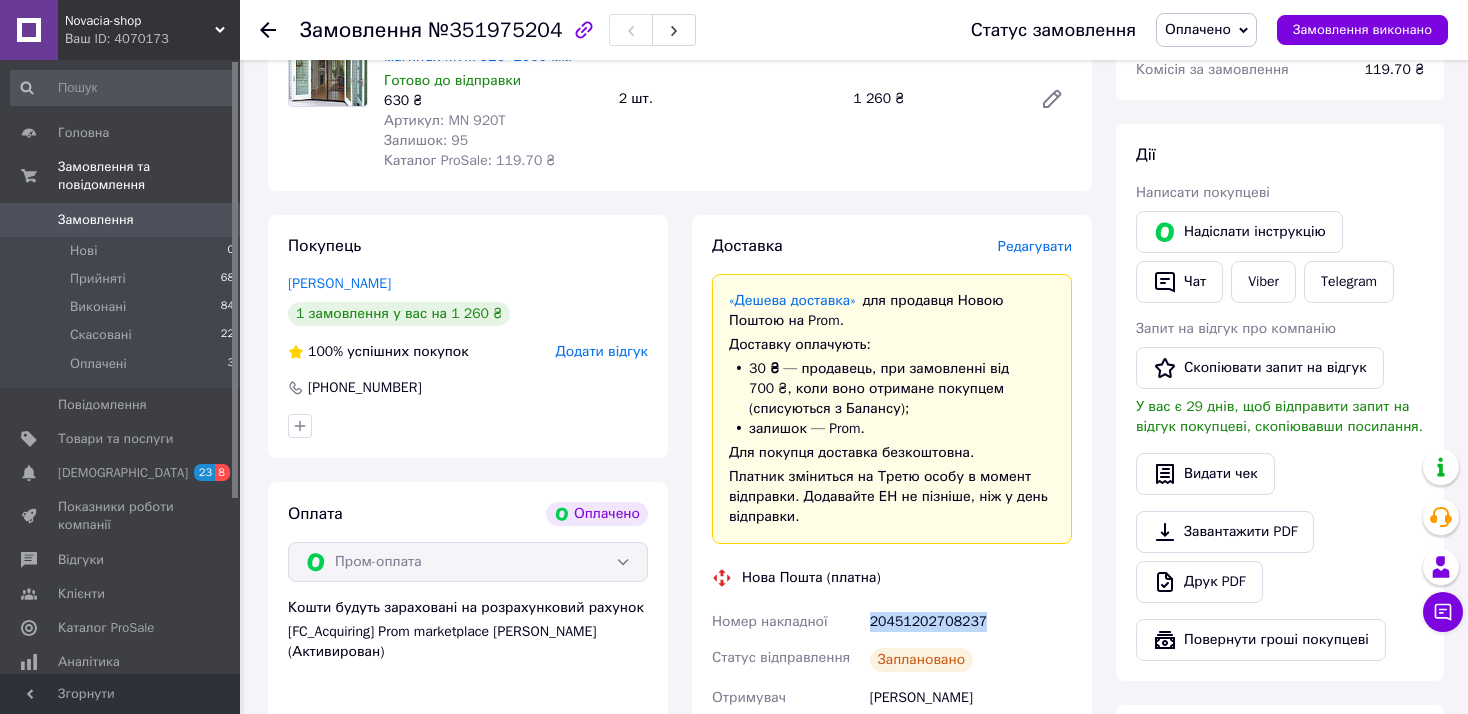 copy on "Номер накладної 20451202708237" 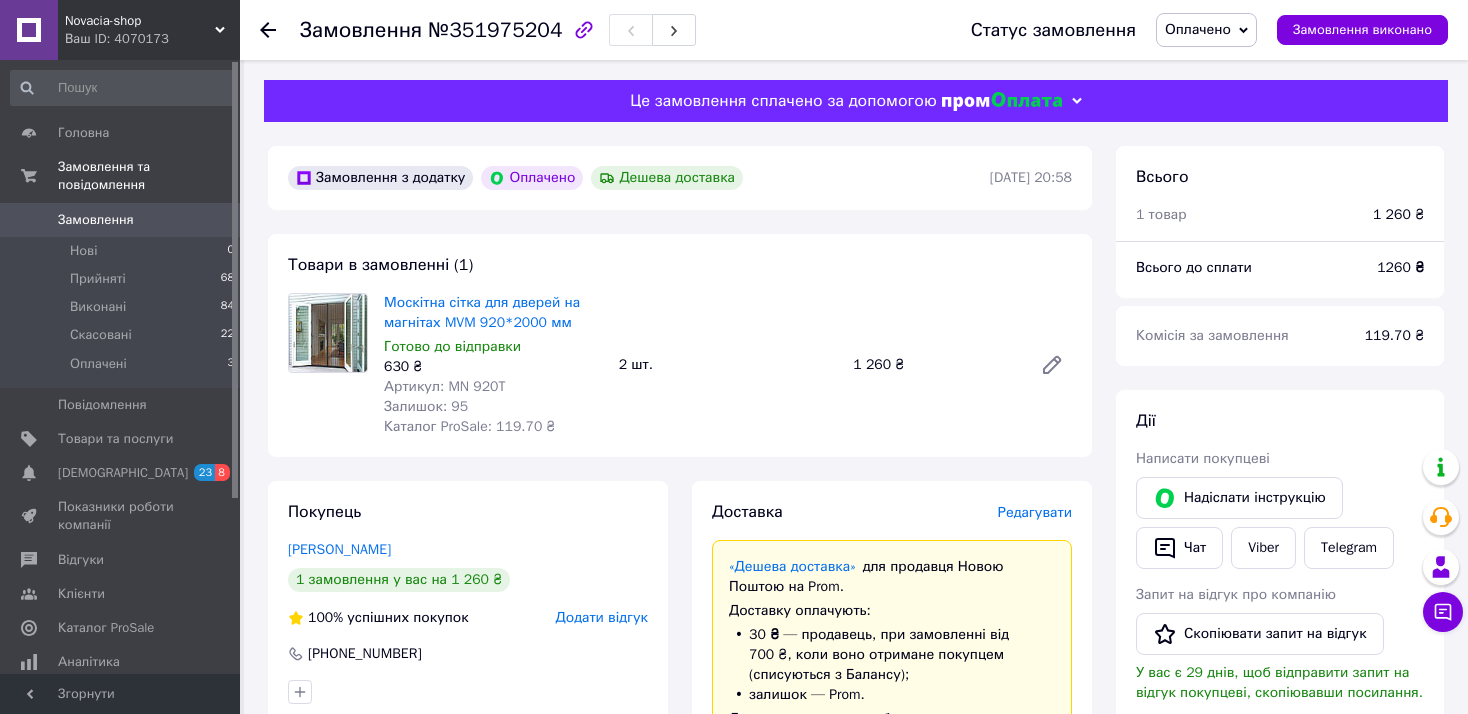 scroll, scrollTop: 400, scrollLeft: 0, axis: vertical 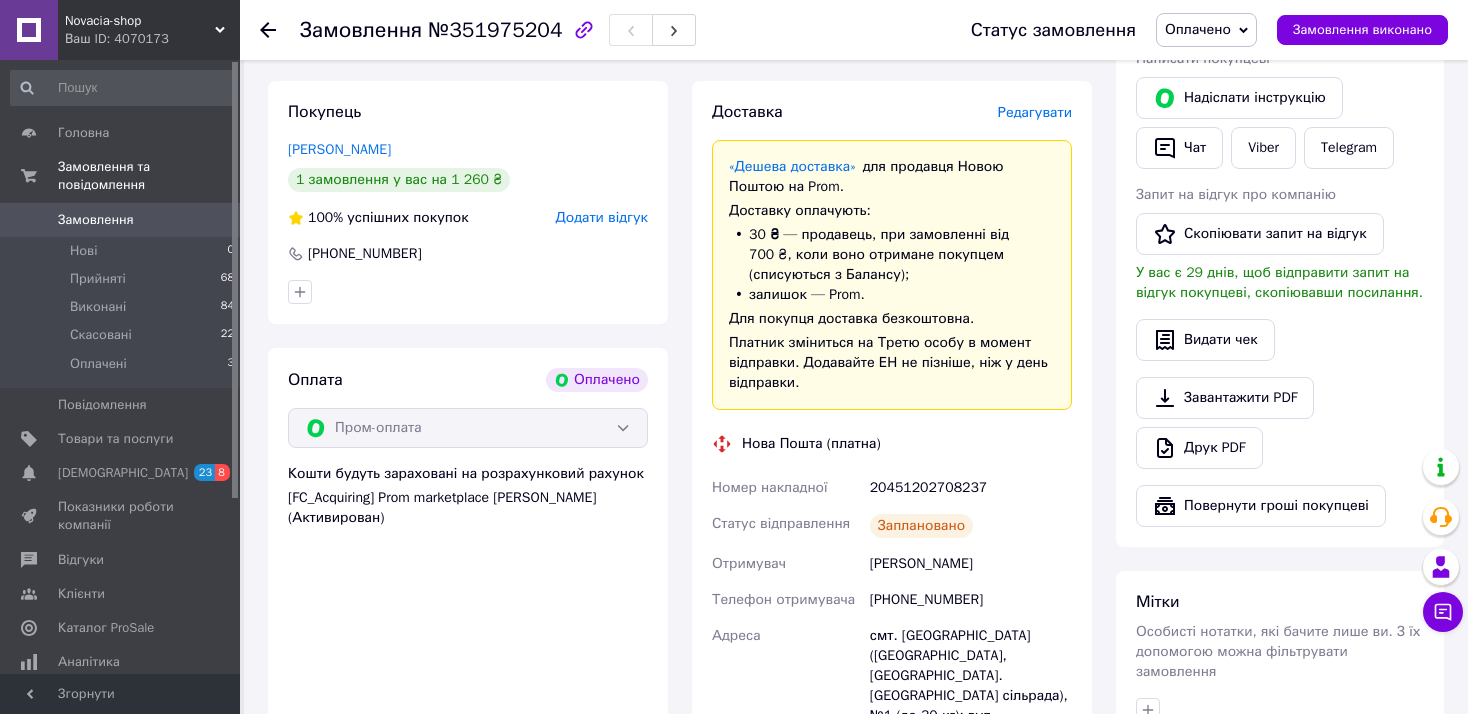 click on "Novacia-shop" at bounding box center (140, 21) 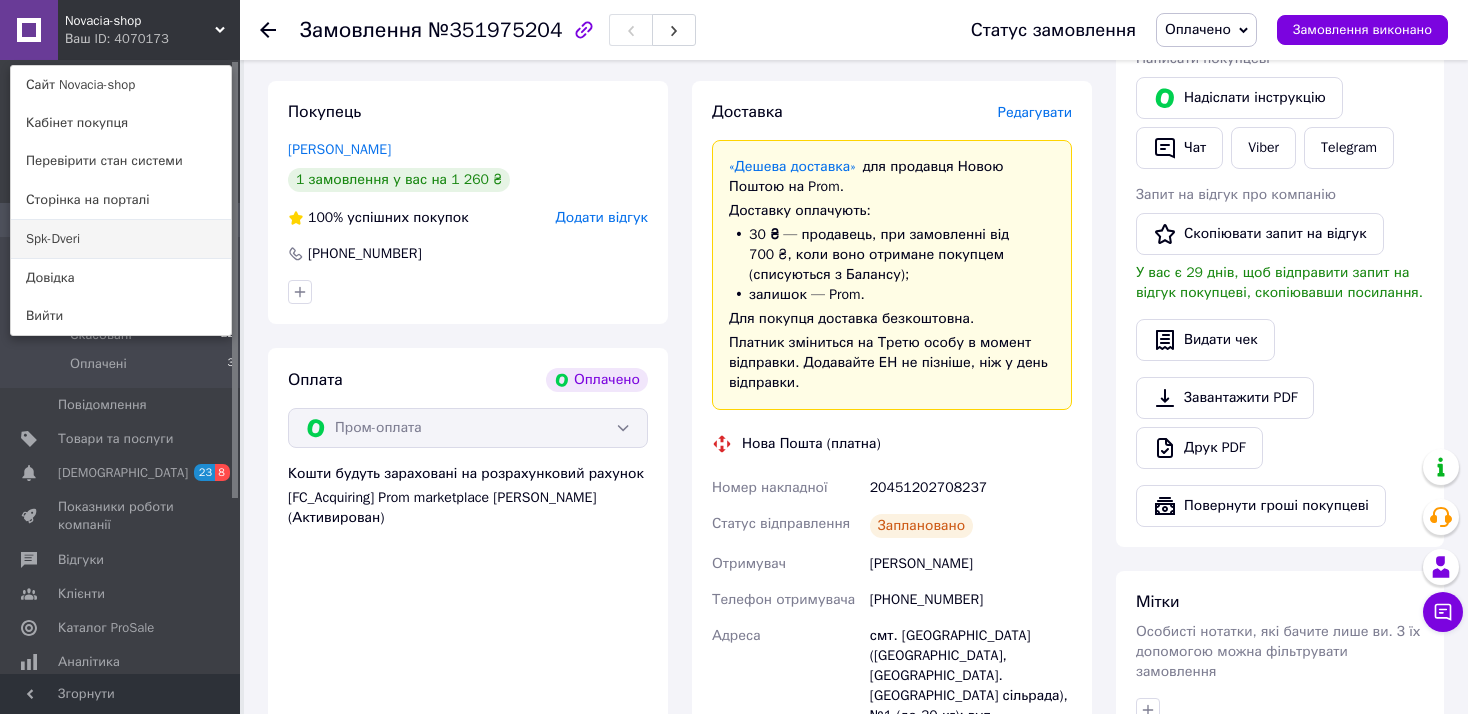 click on "Spk-Dveri" at bounding box center (121, 239) 